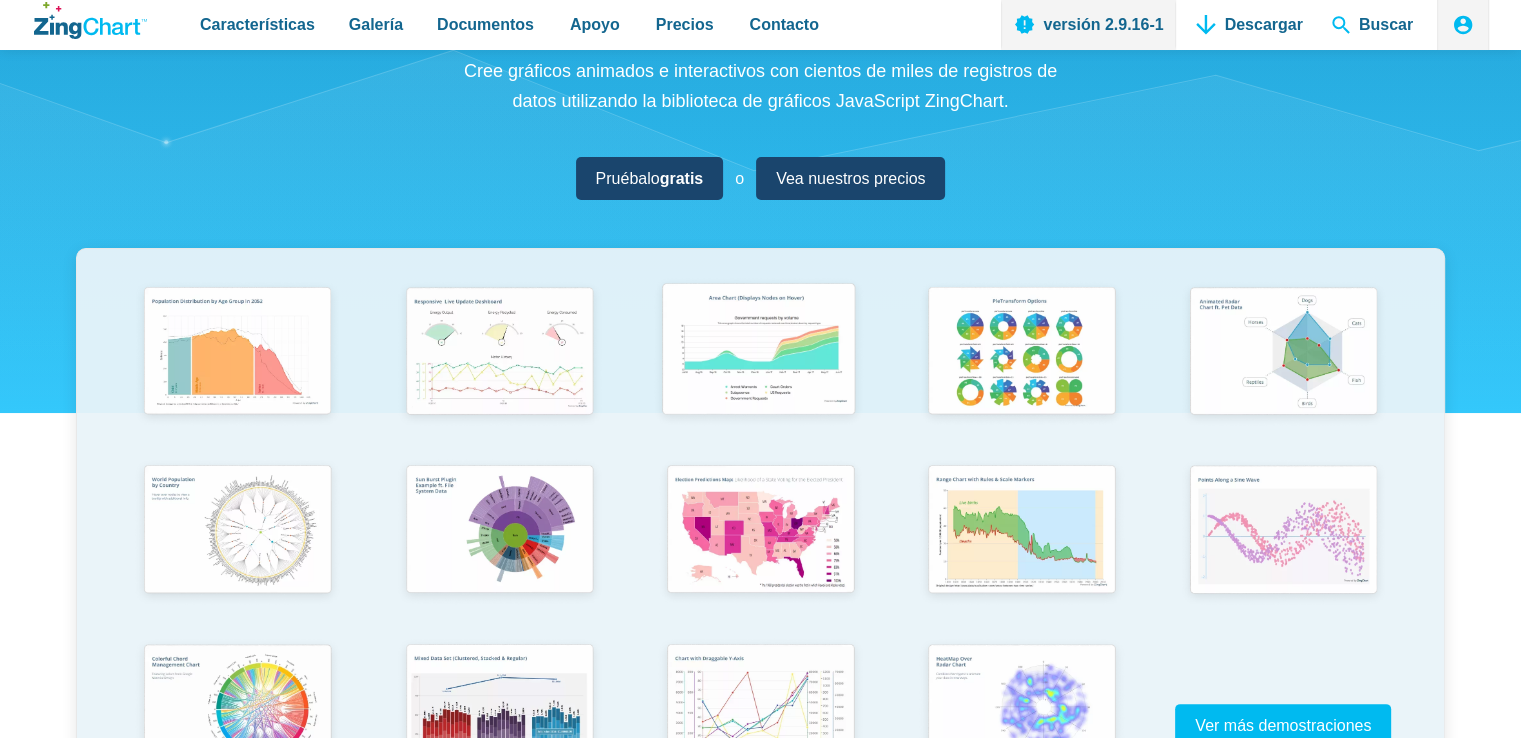 scroll, scrollTop: 300, scrollLeft: 0, axis: vertical 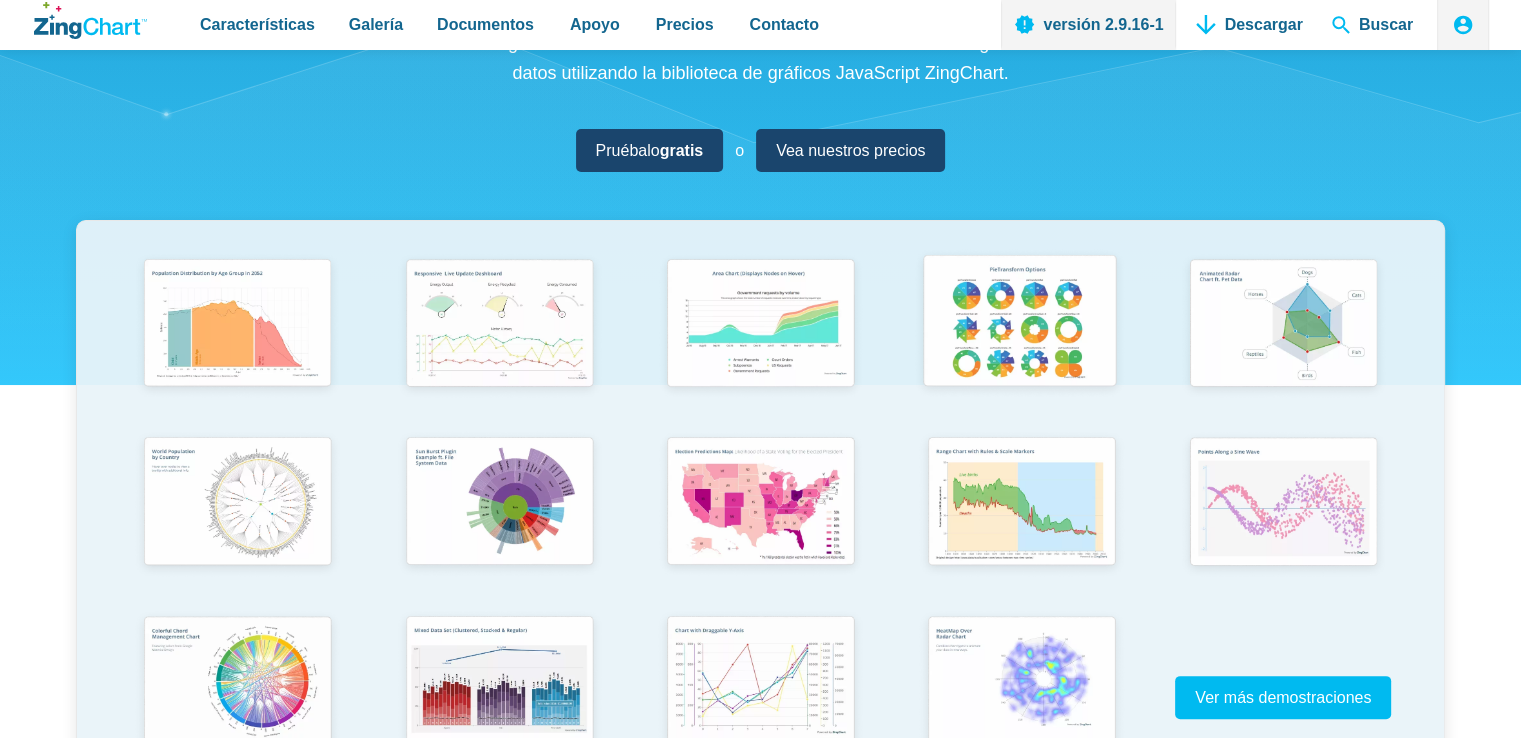 click at bounding box center (1019, 324) 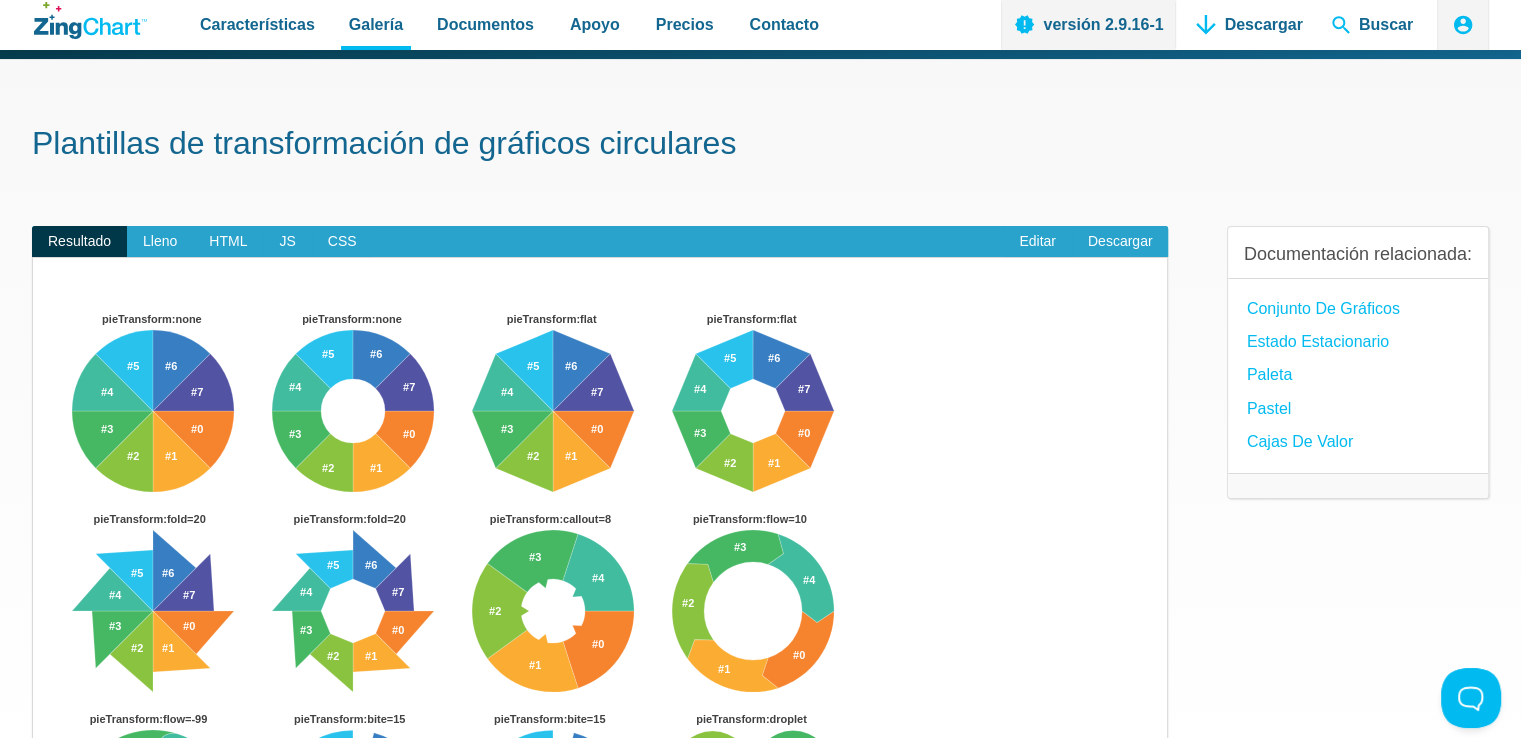 scroll, scrollTop: 0, scrollLeft: 0, axis: both 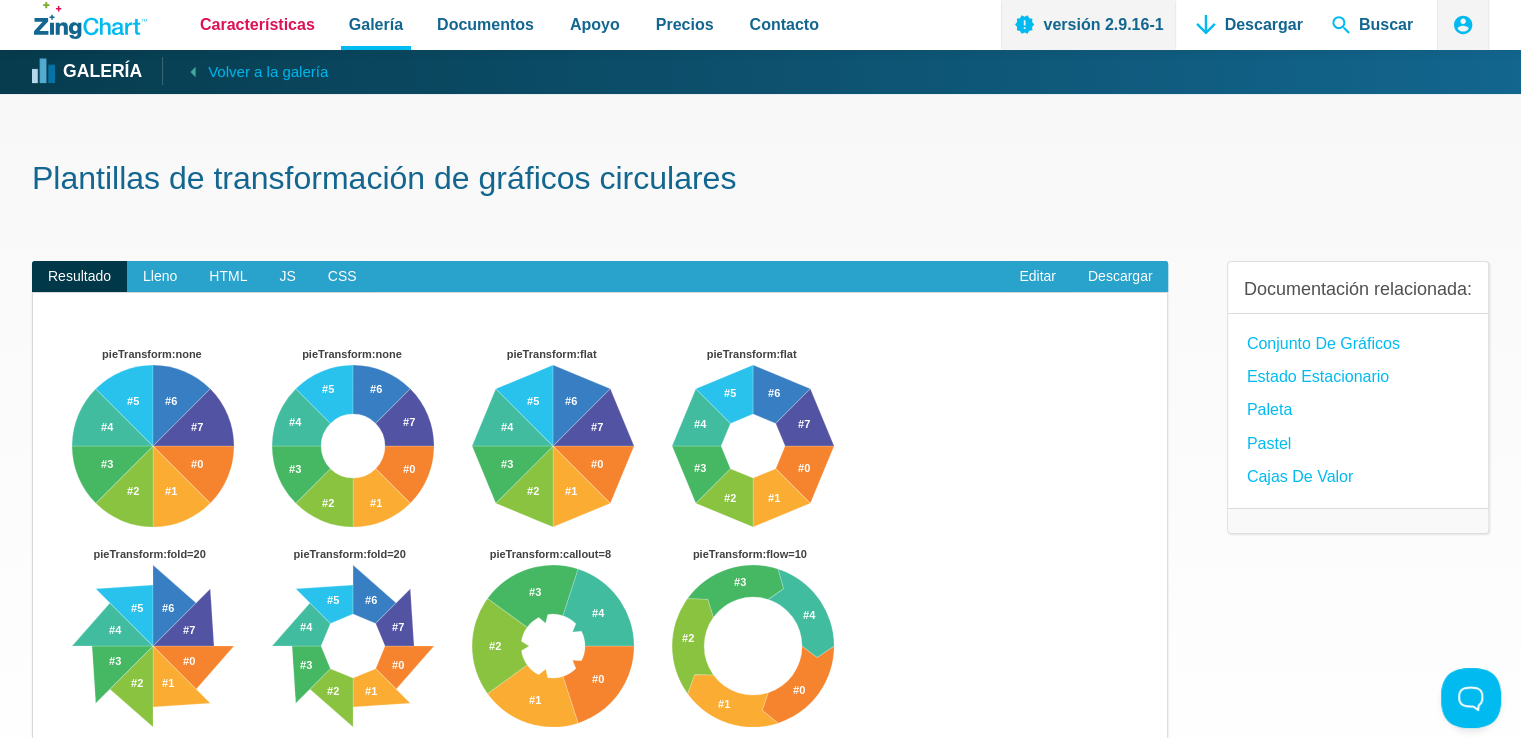 click on "Características" at bounding box center [257, 24] 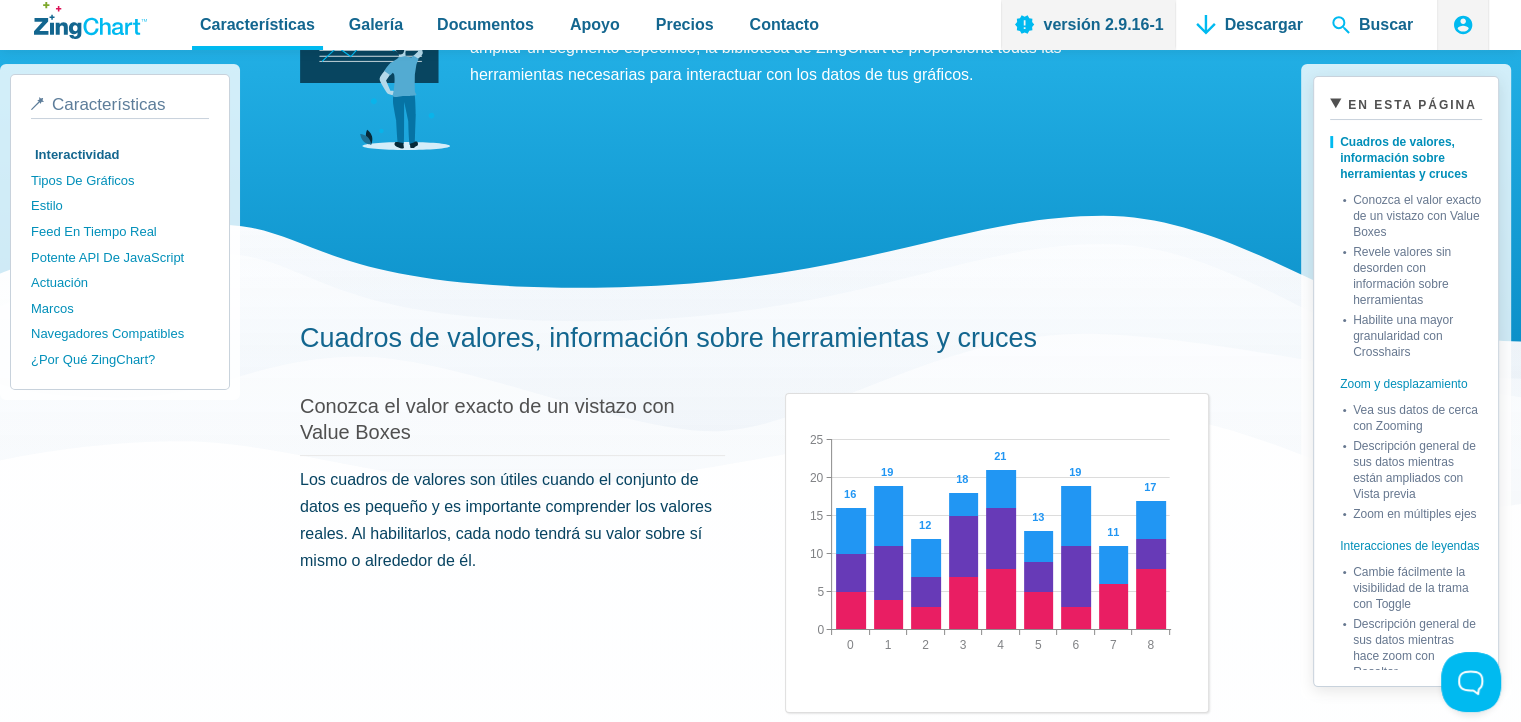 scroll, scrollTop: 0, scrollLeft: 0, axis: both 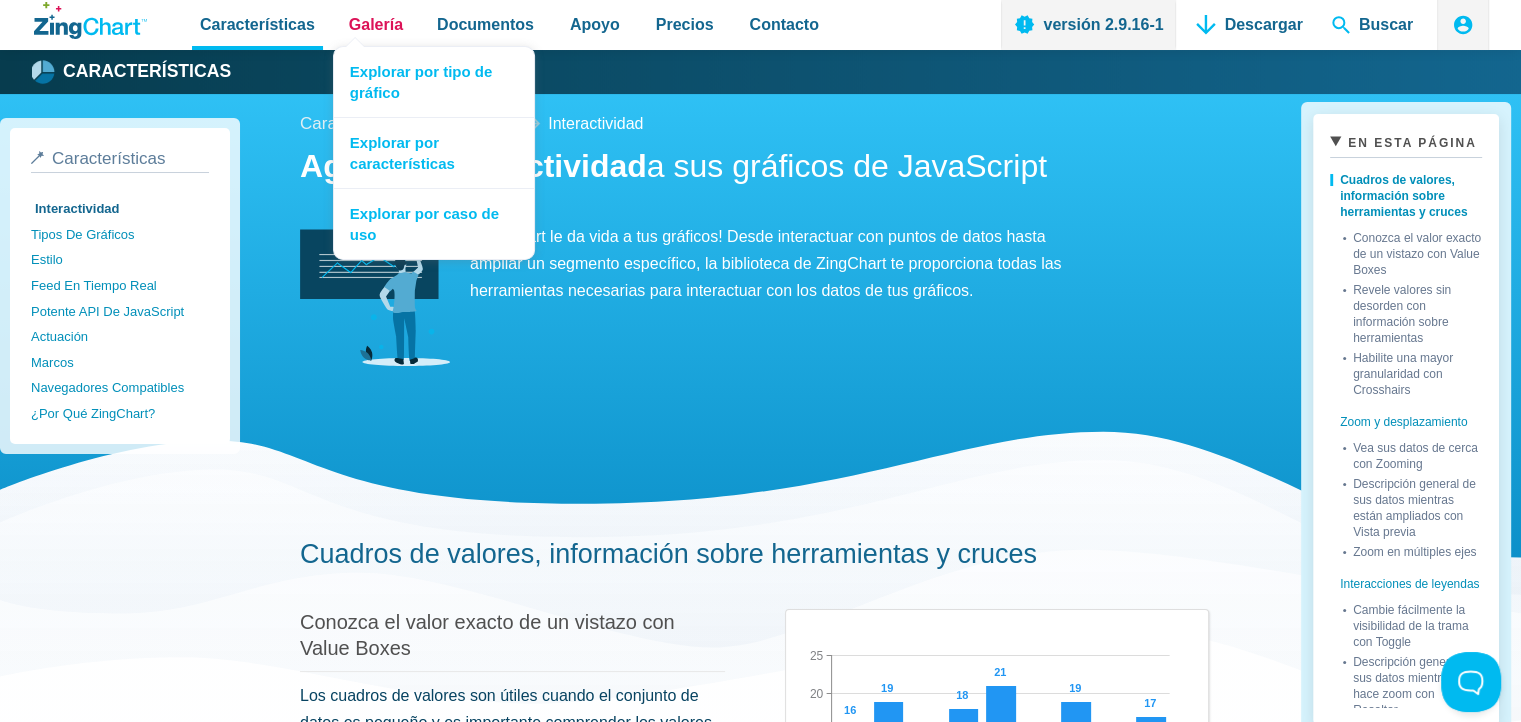 click on "Galería" at bounding box center [376, 24] 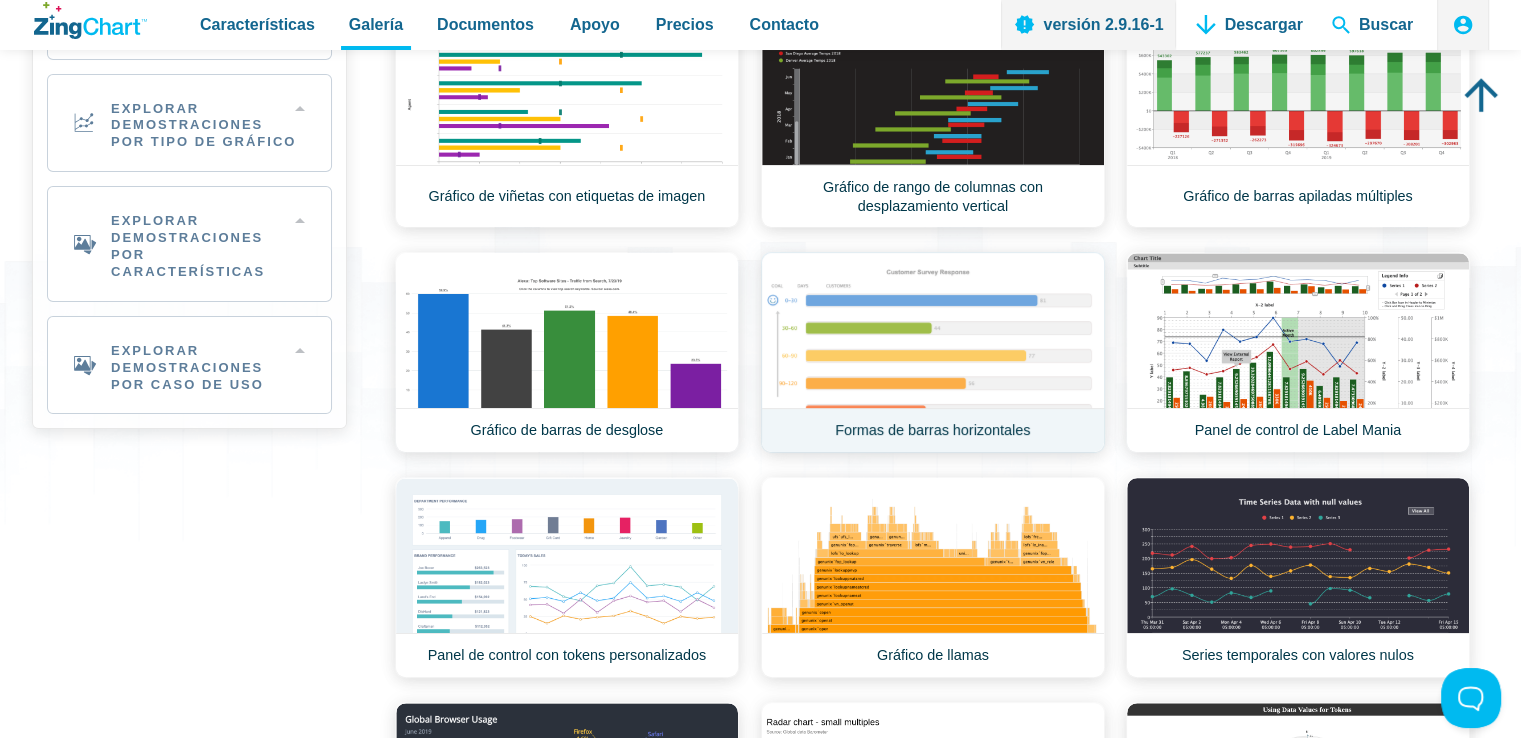 scroll, scrollTop: 200, scrollLeft: 0, axis: vertical 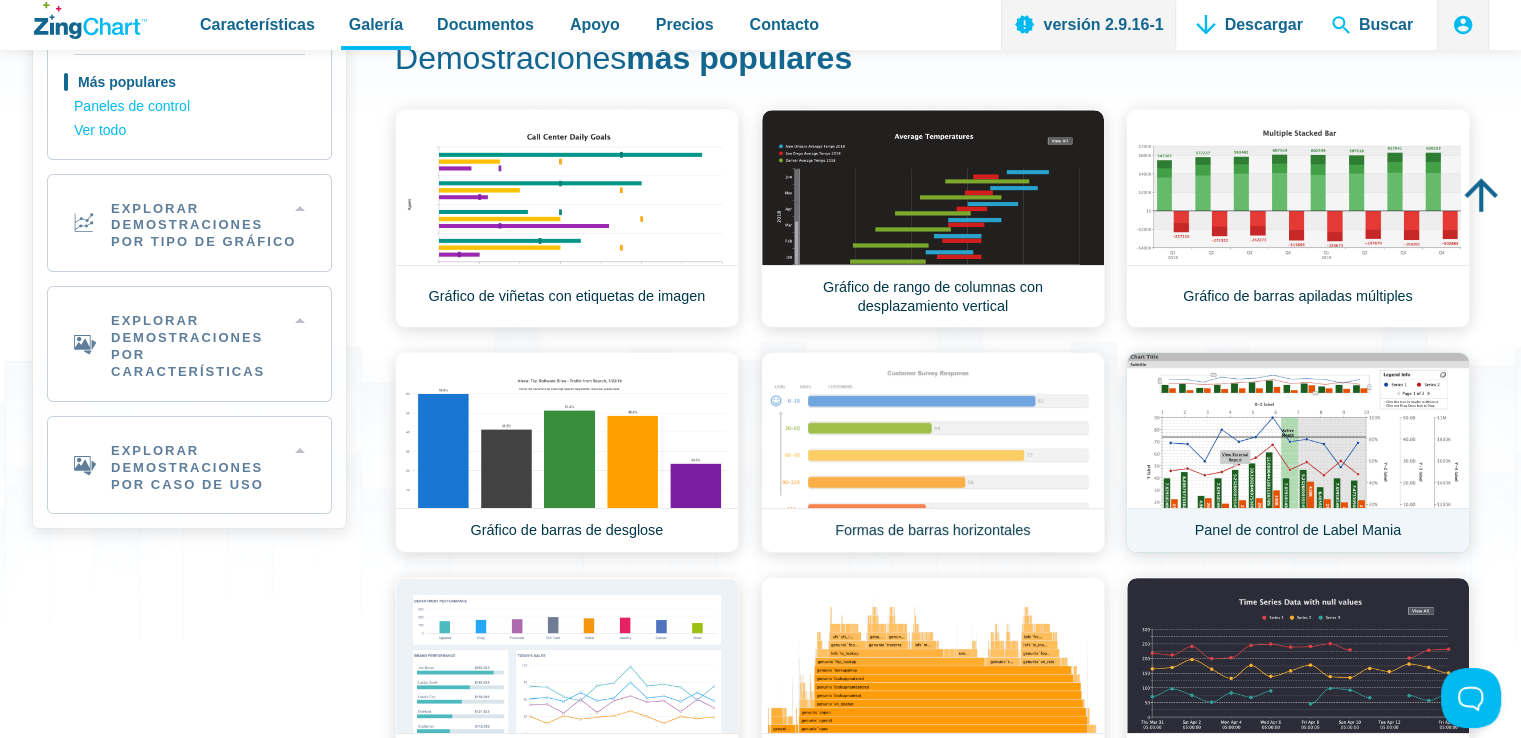 click on "Panel de control de Label Mania" at bounding box center [1298, 452] 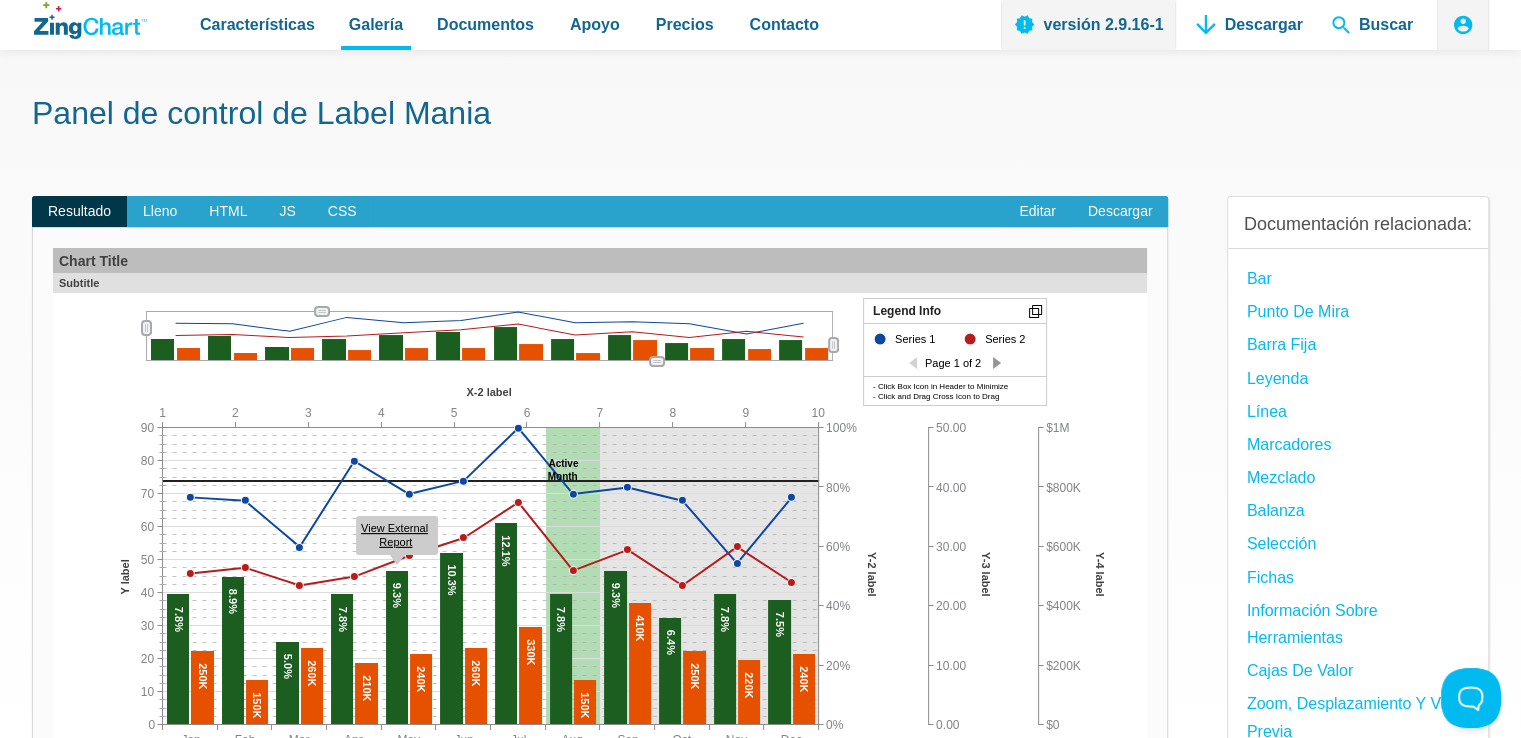 scroll, scrollTop: 100, scrollLeft: 0, axis: vertical 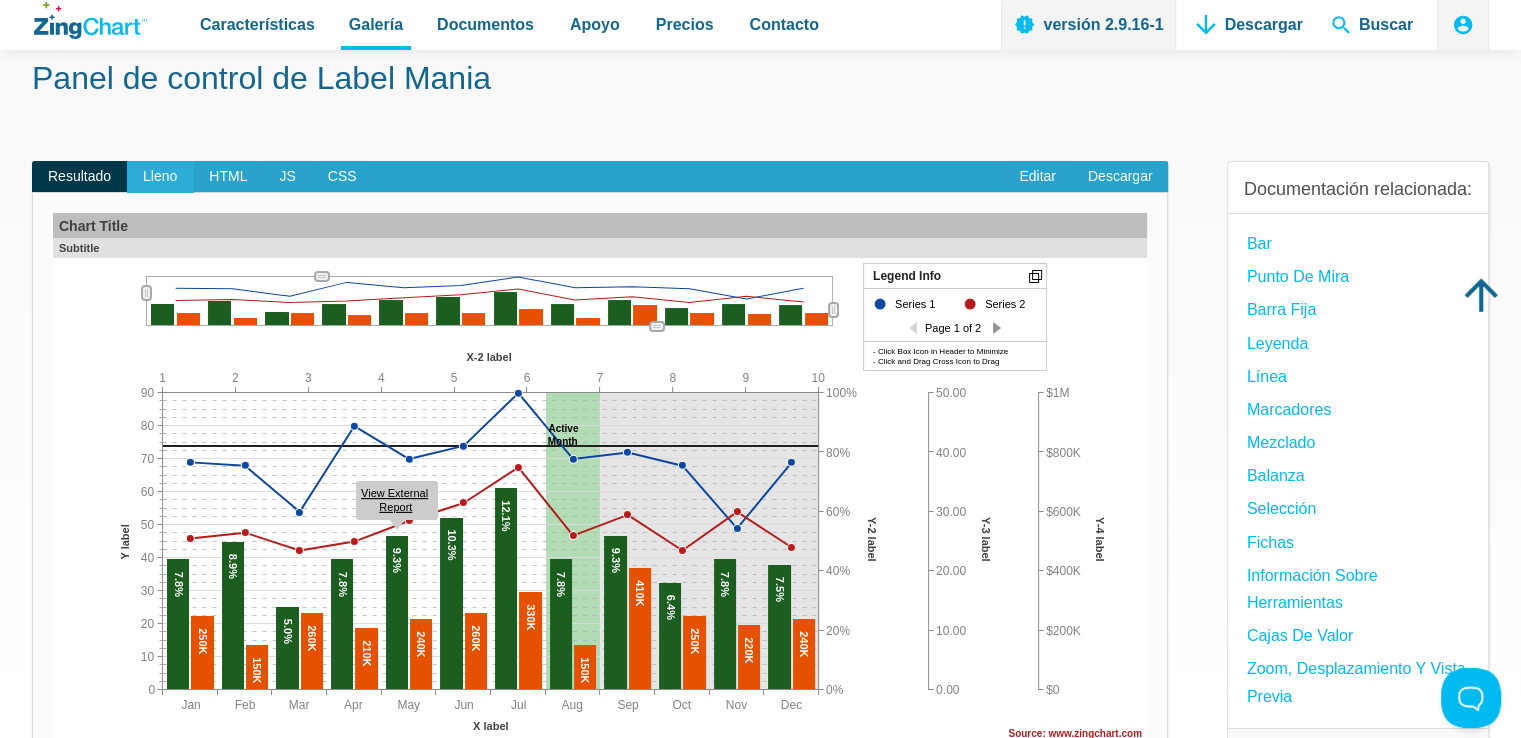 click on "Lleno" at bounding box center [160, 176] 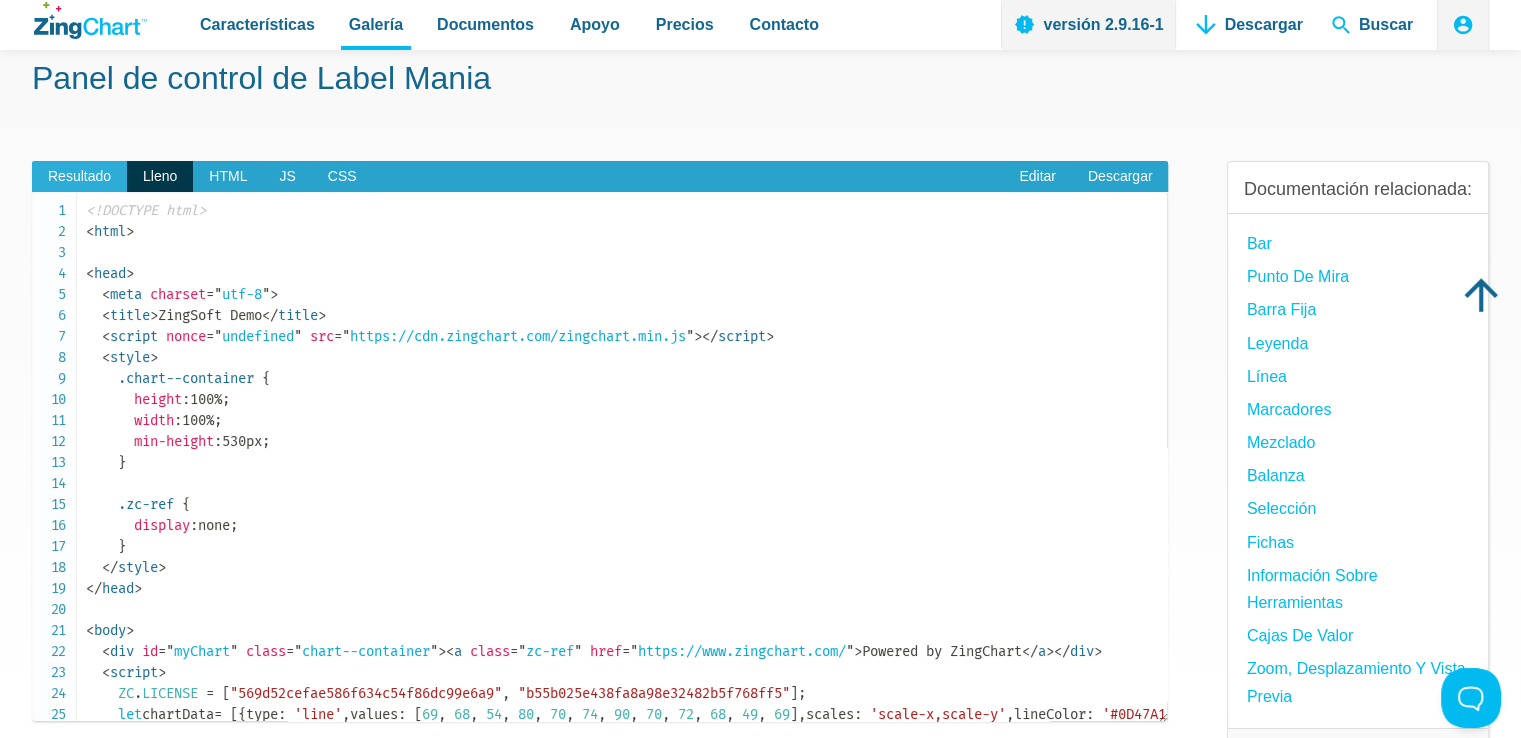 click on "Resultado" at bounding box center (79, 177) 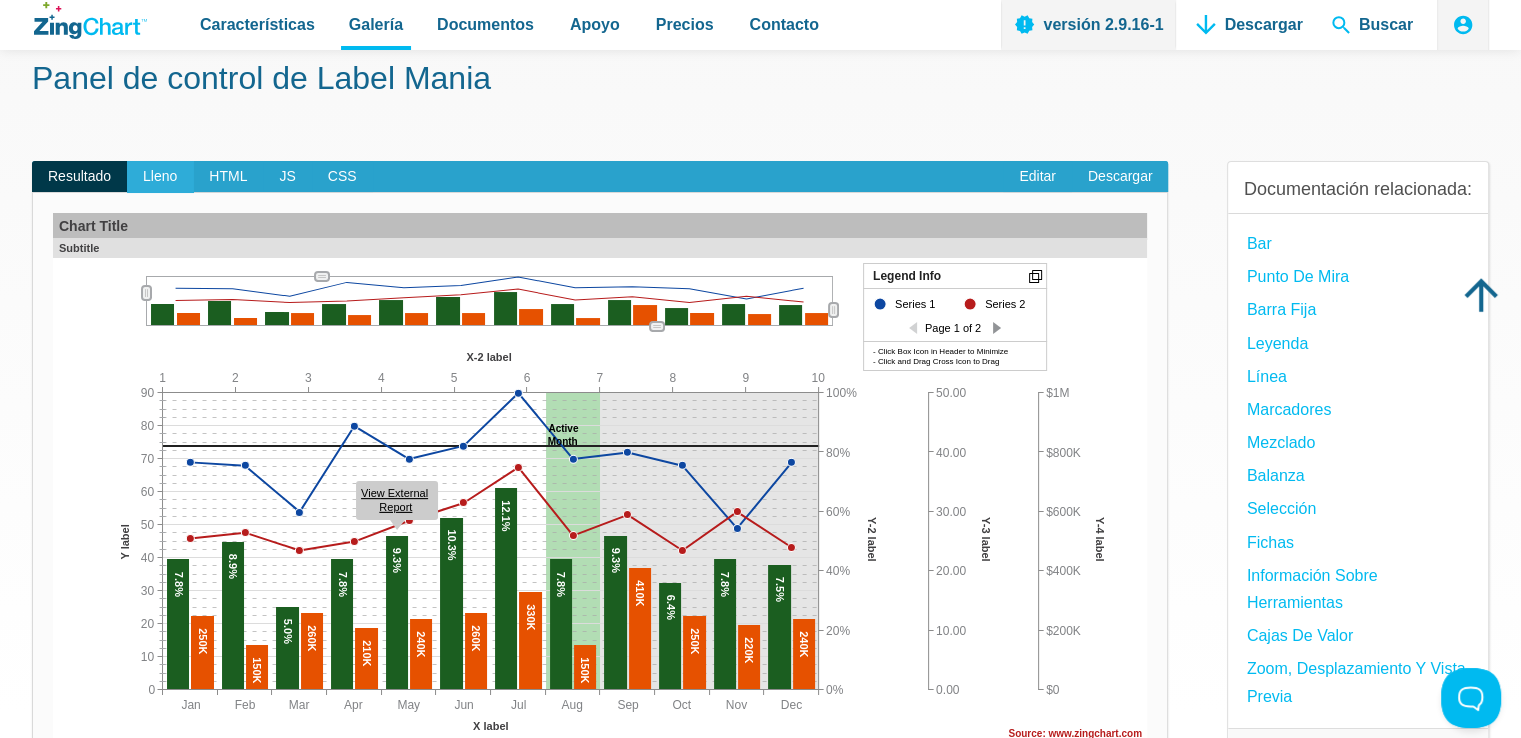 click on "Lleno" at bounding box center (160, 176) 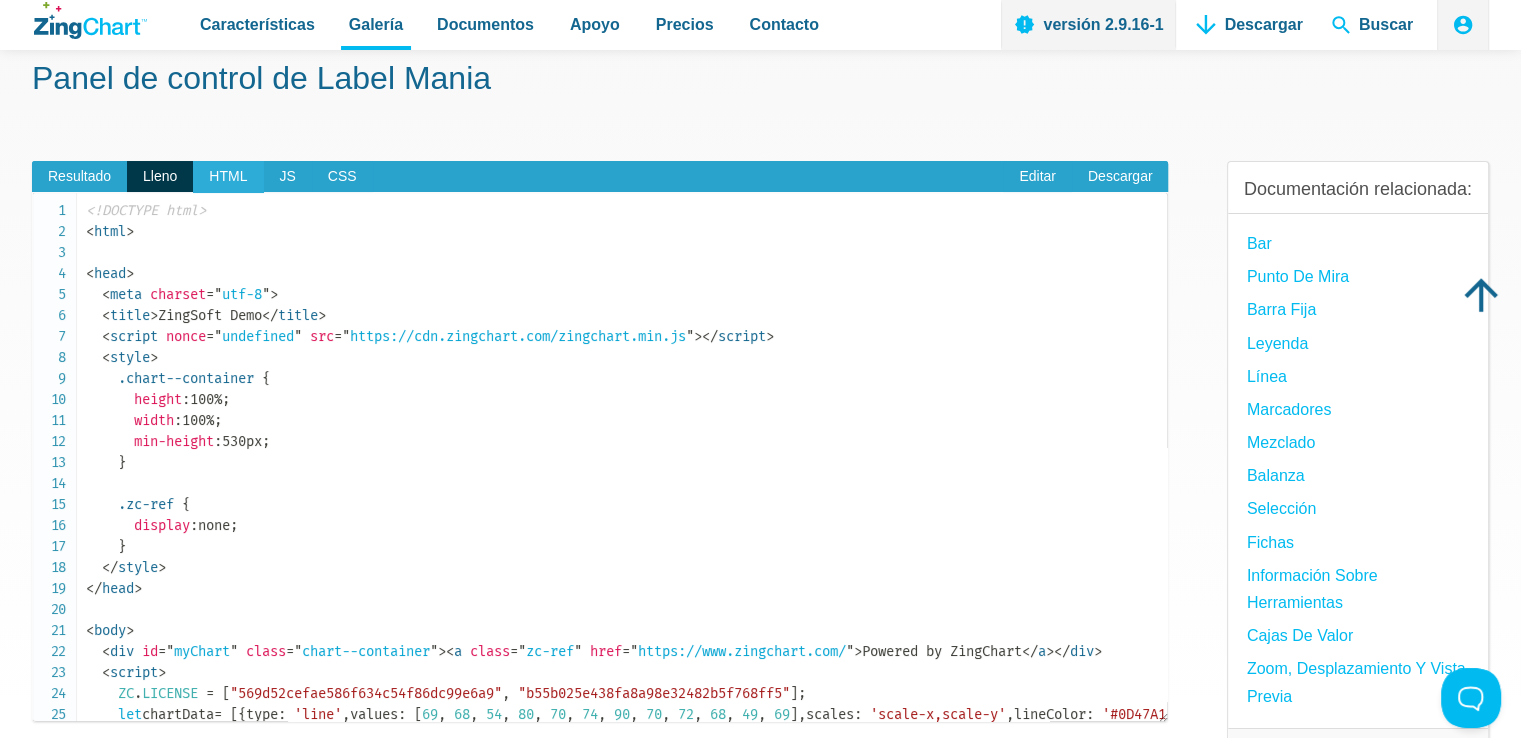 click on "HTML" at bounding box center (228, 176) 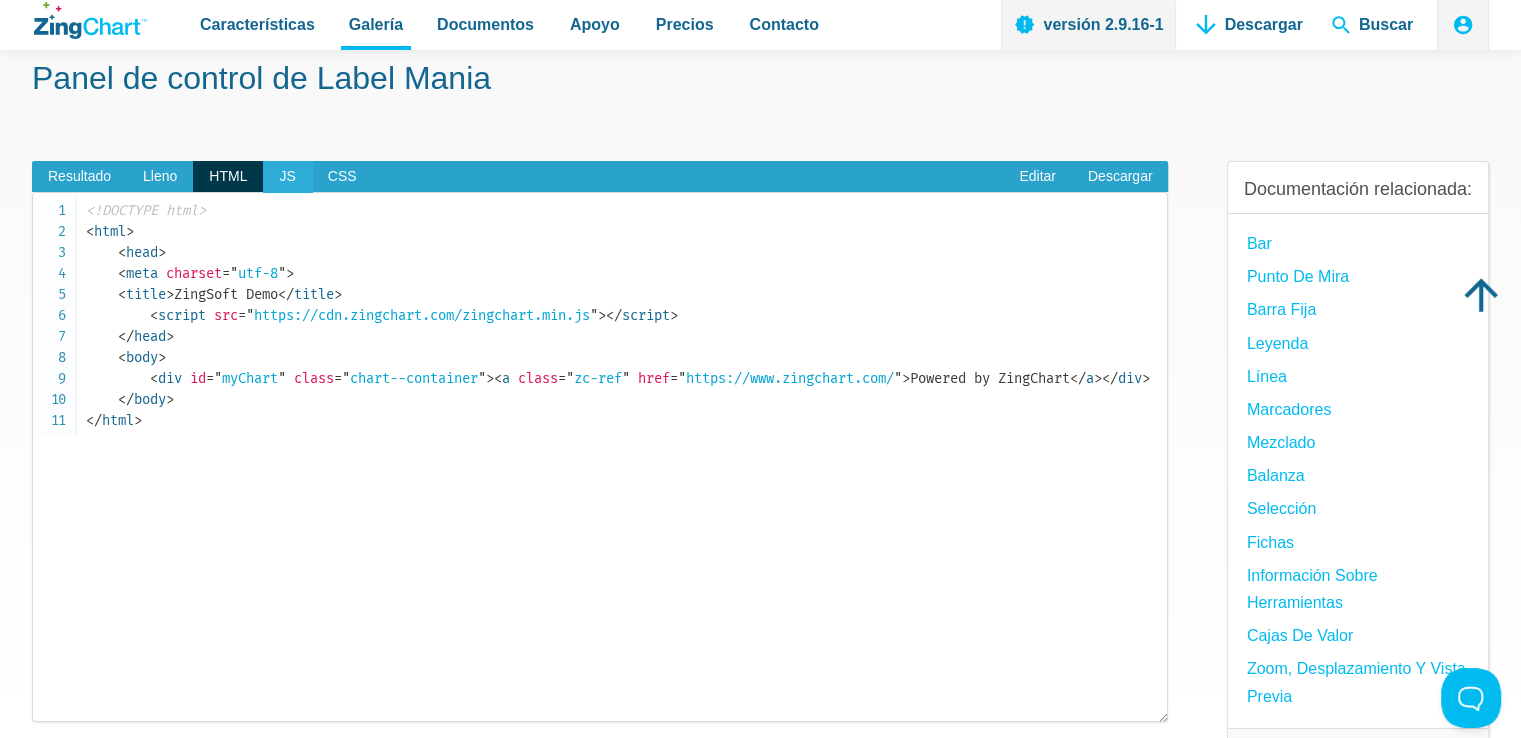 click on "JS" at bounding box center (287, 177) 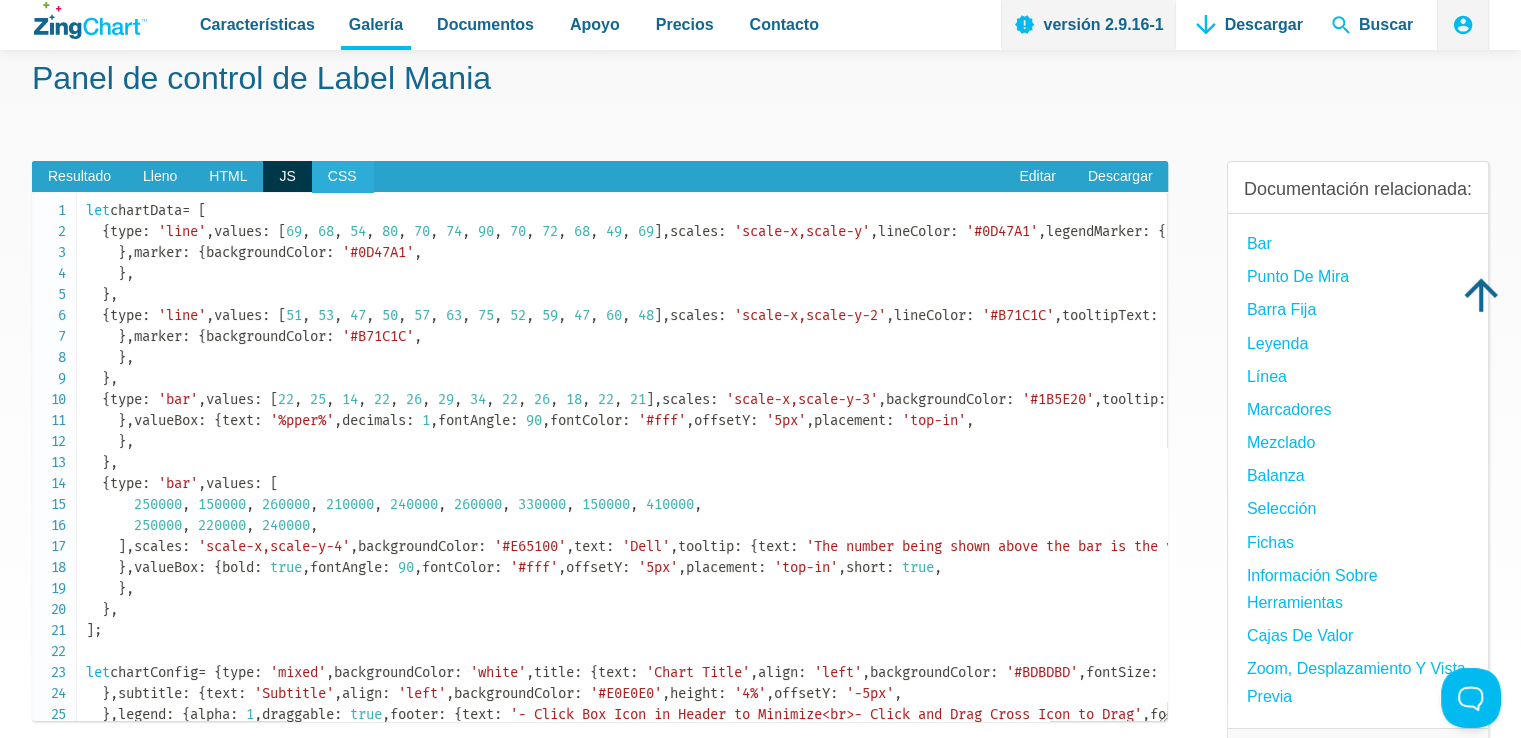 click on "CSS" at bounding box center (342, 177) 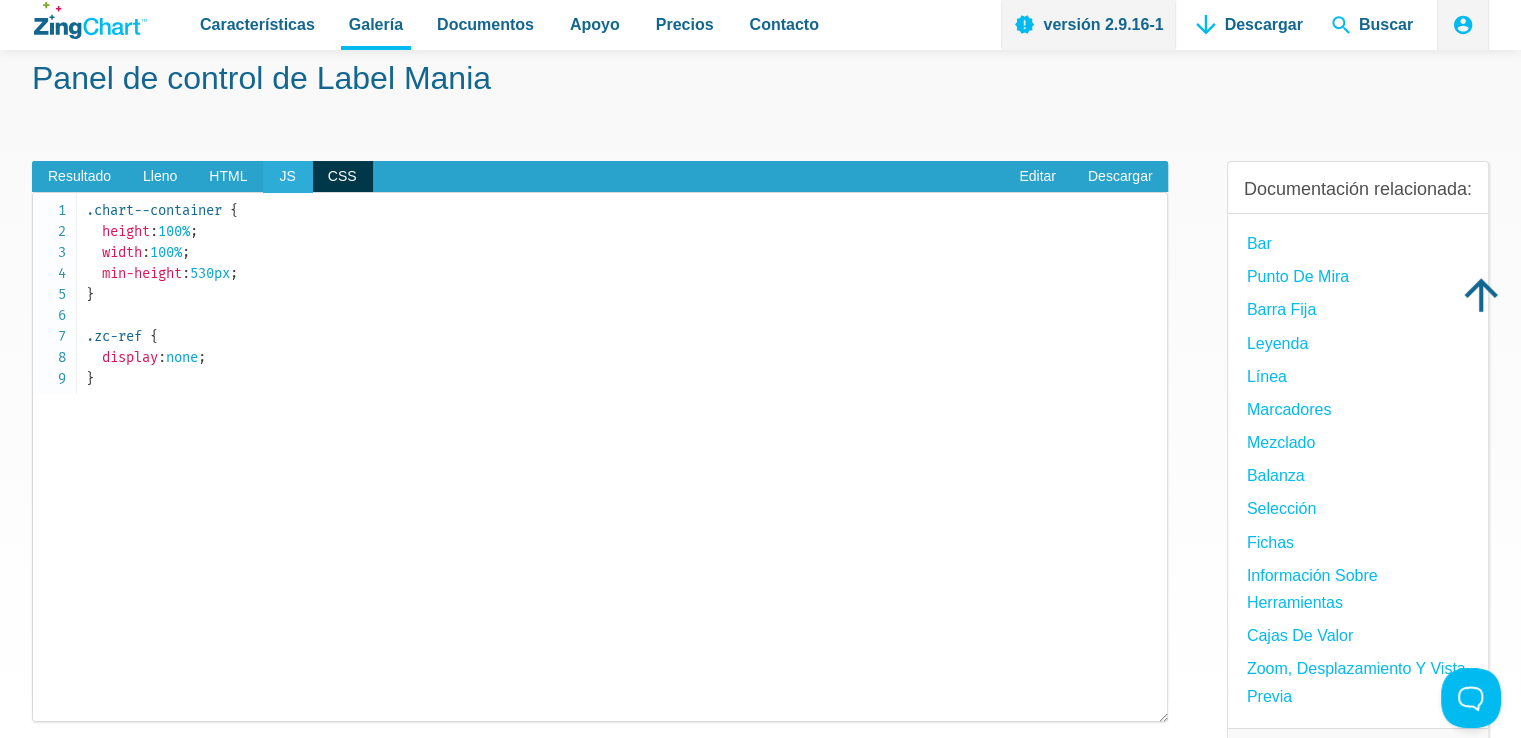 click on "JS" at bounding box center [287, 176] 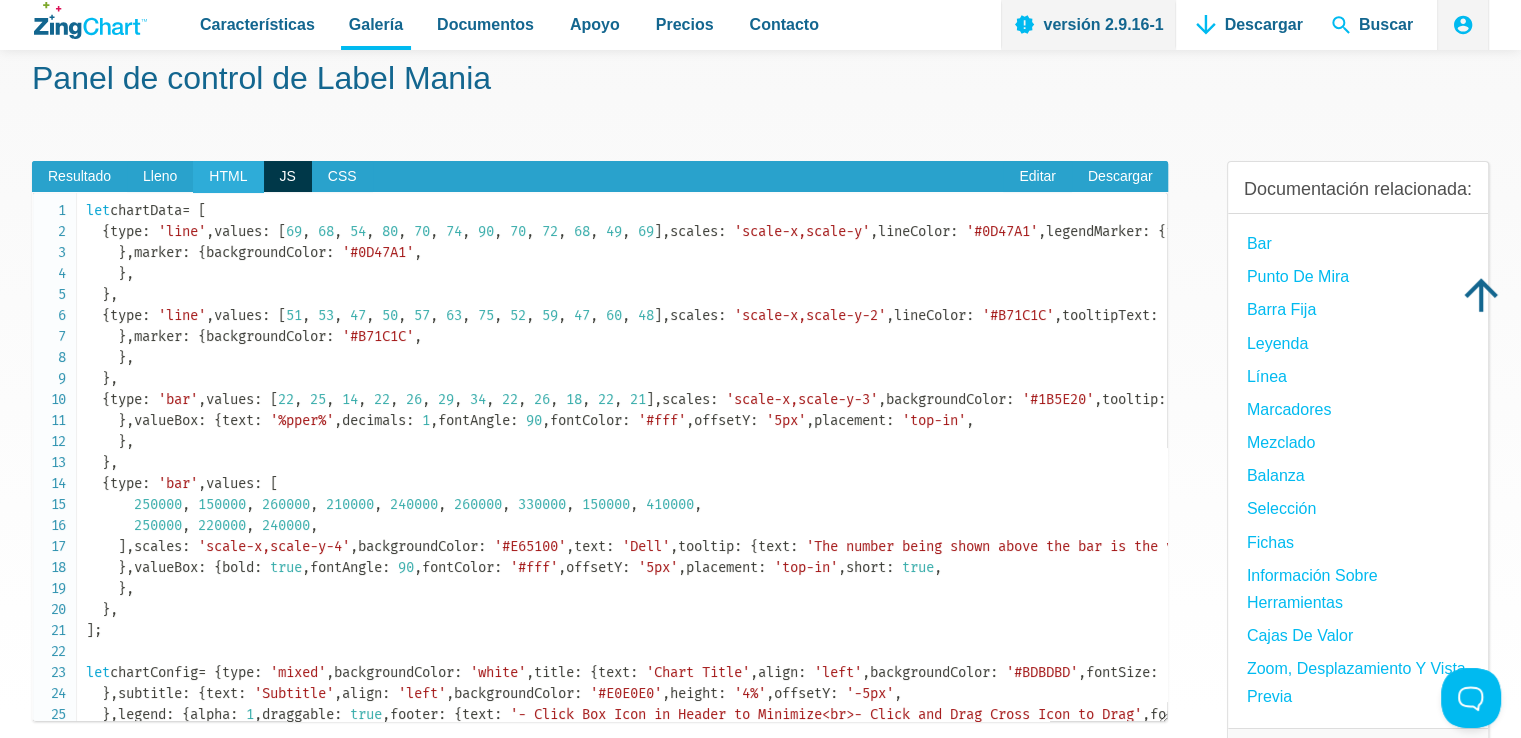drag, startPoint x: 242, startPoint y: 178, endPoint x: 200, endPoint y: 180, distance: 42.047592 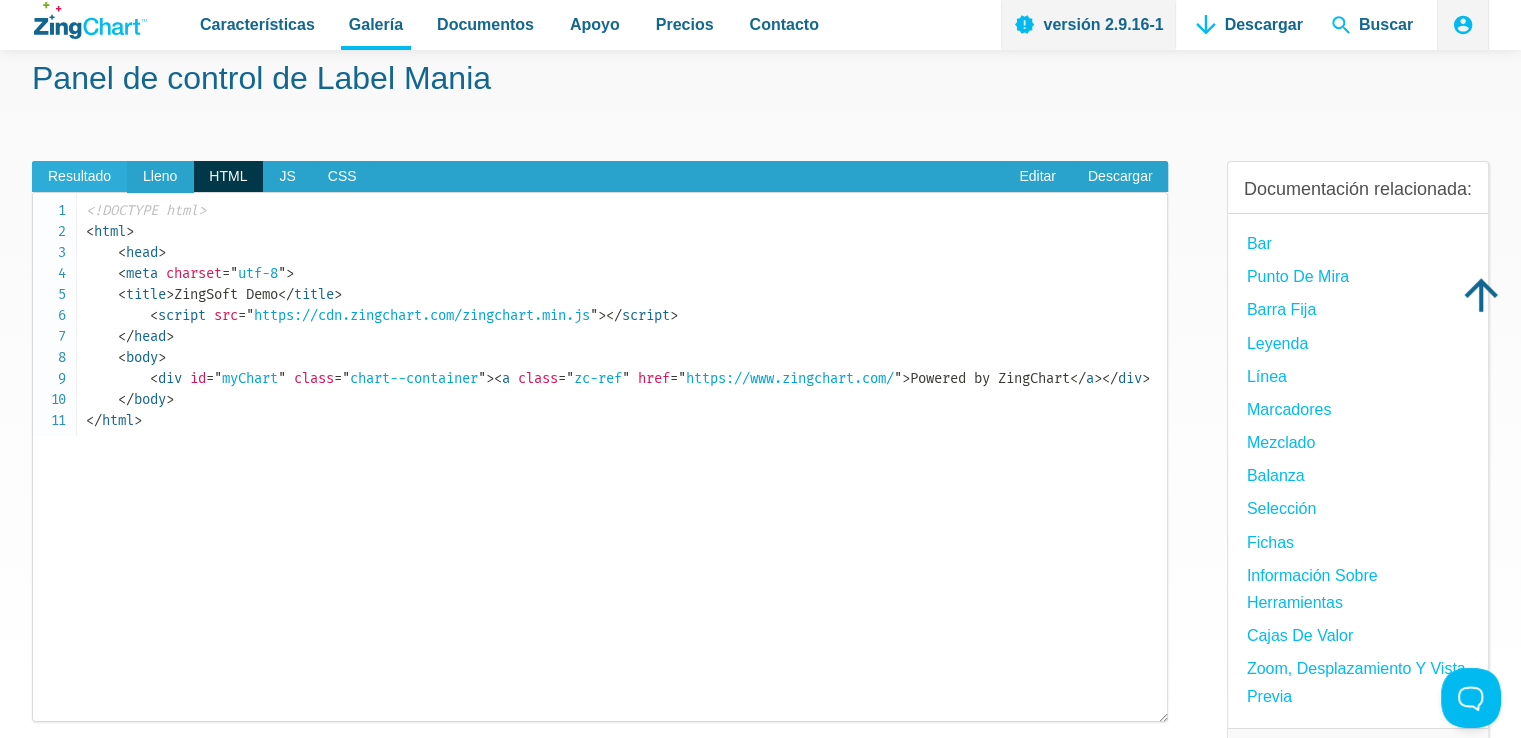 drag, startPoint x: 173, startPoint y: 180, endPoint x: 122, endPoint y: 180, distance: 51 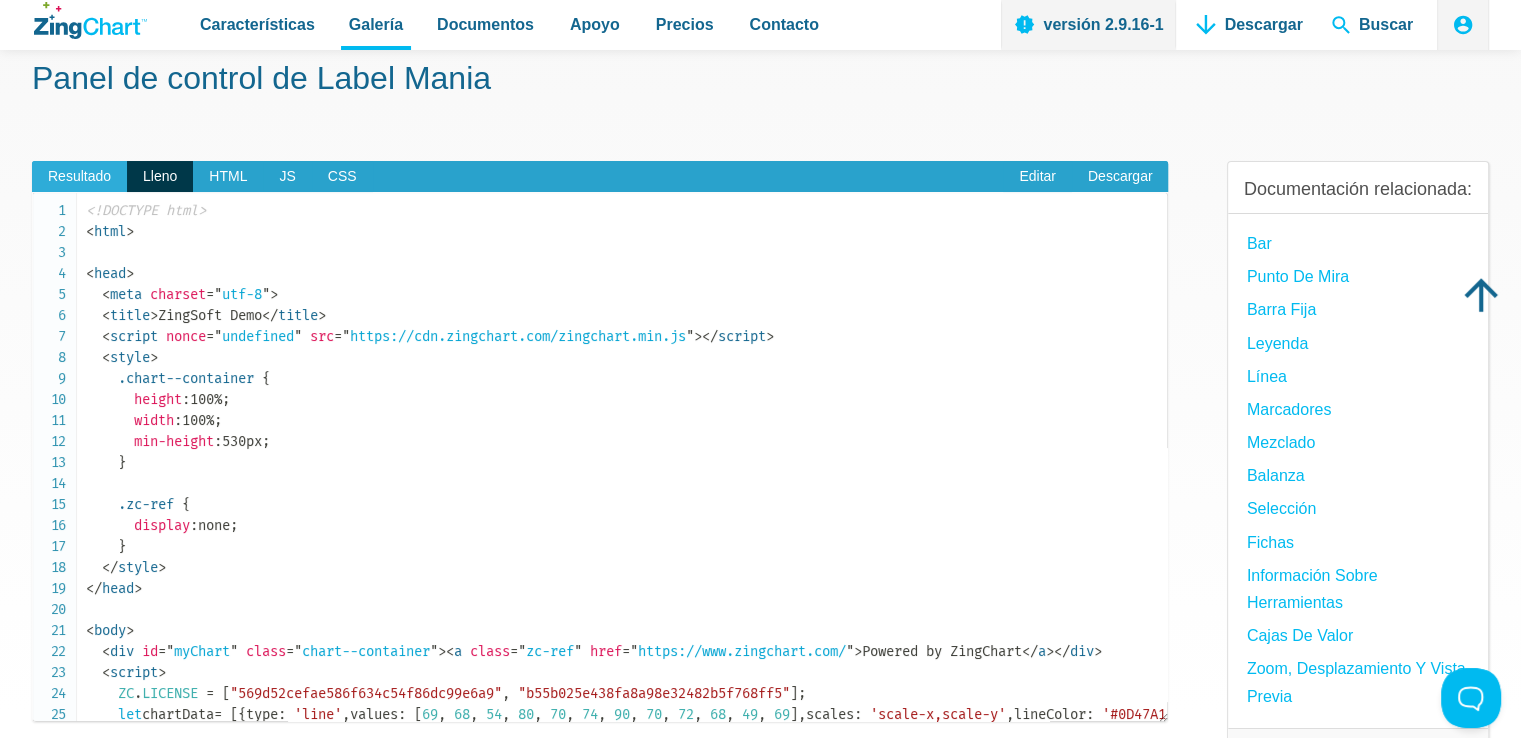 click on "Resultado" at bounding box center [79, 176] 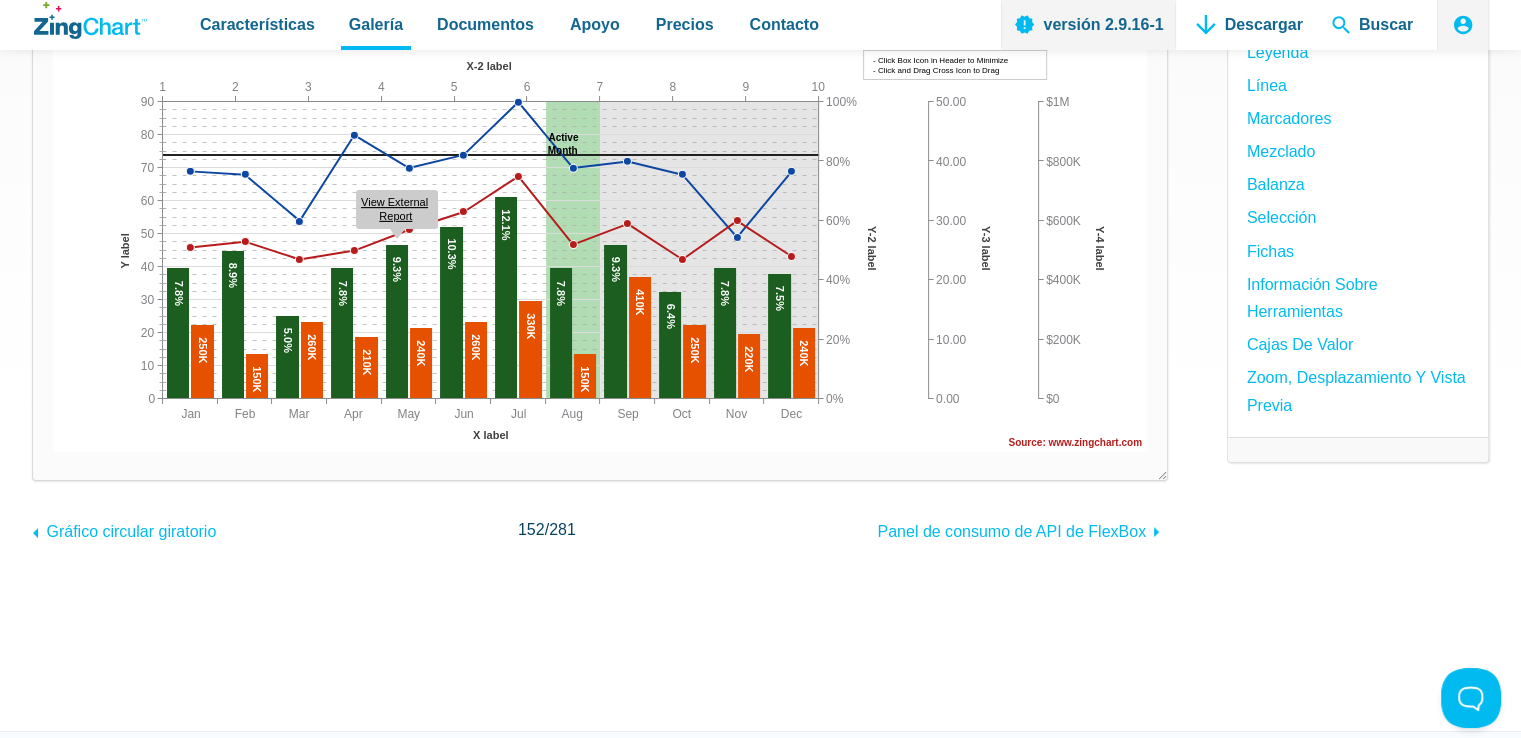 scroll, scrollTop: 400, scrollLeft: 0, axis: vertical 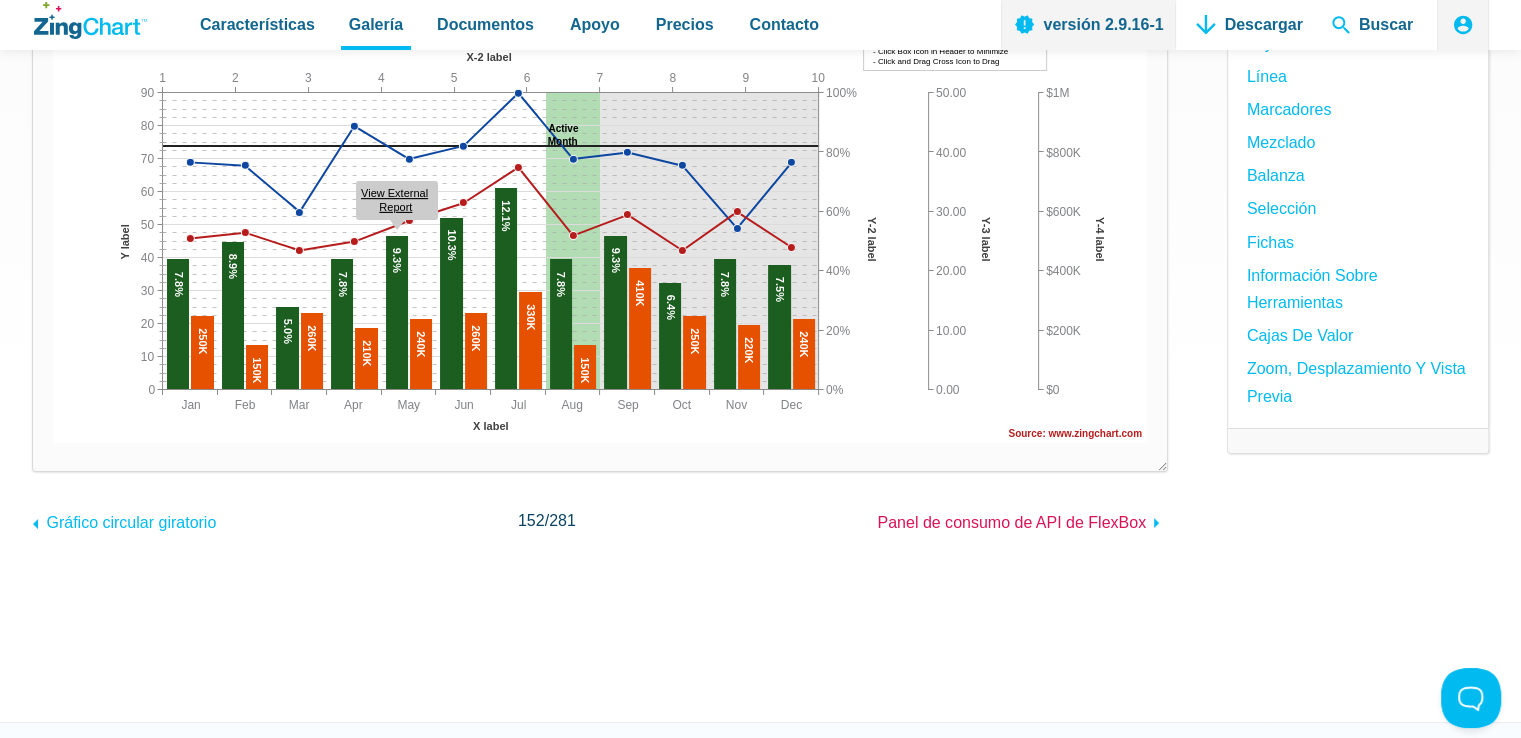 click on "Panel de consumo de API de FlexBox" at bounding box center (1011, 522) 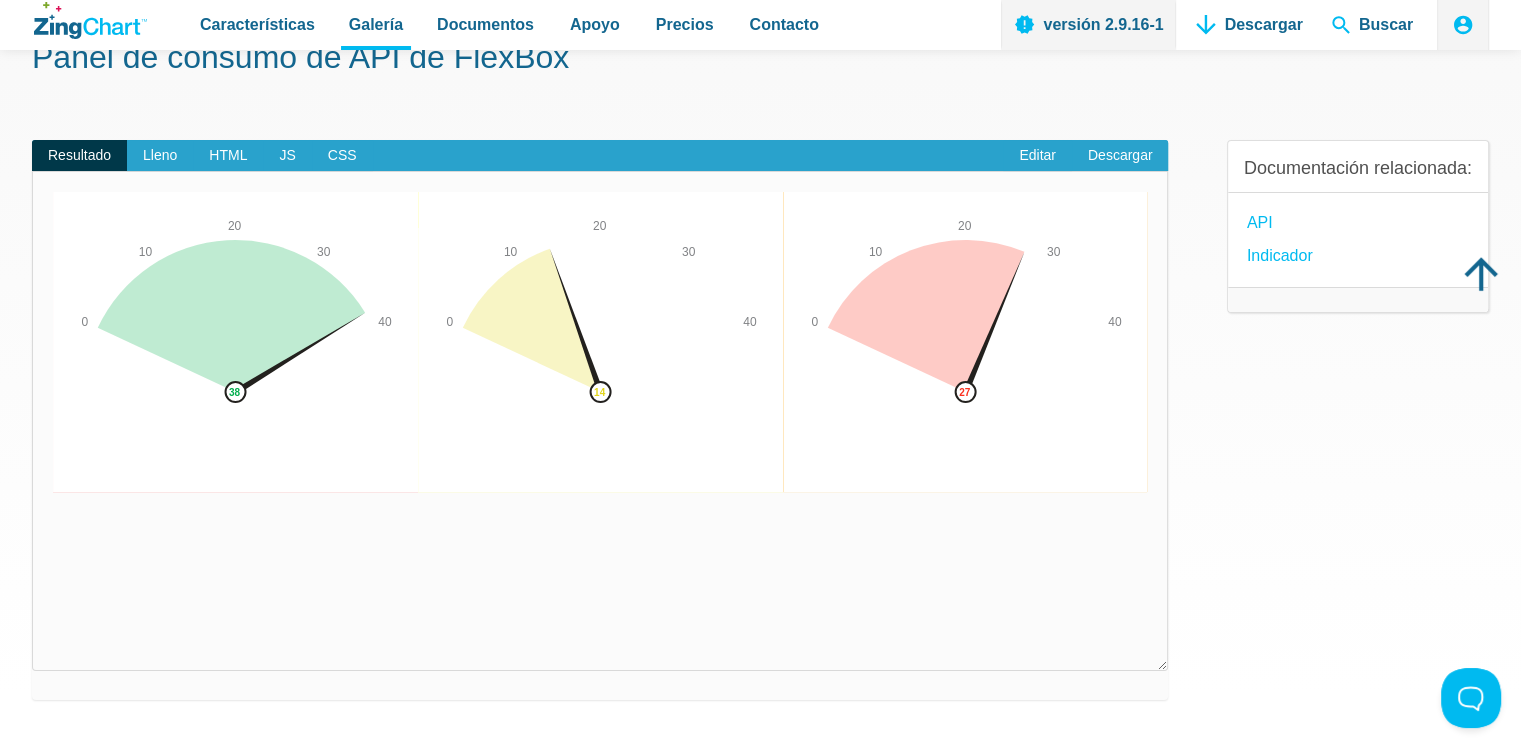 scroll, scrollTop: 100, scrollLeft: 0, axis: vertical 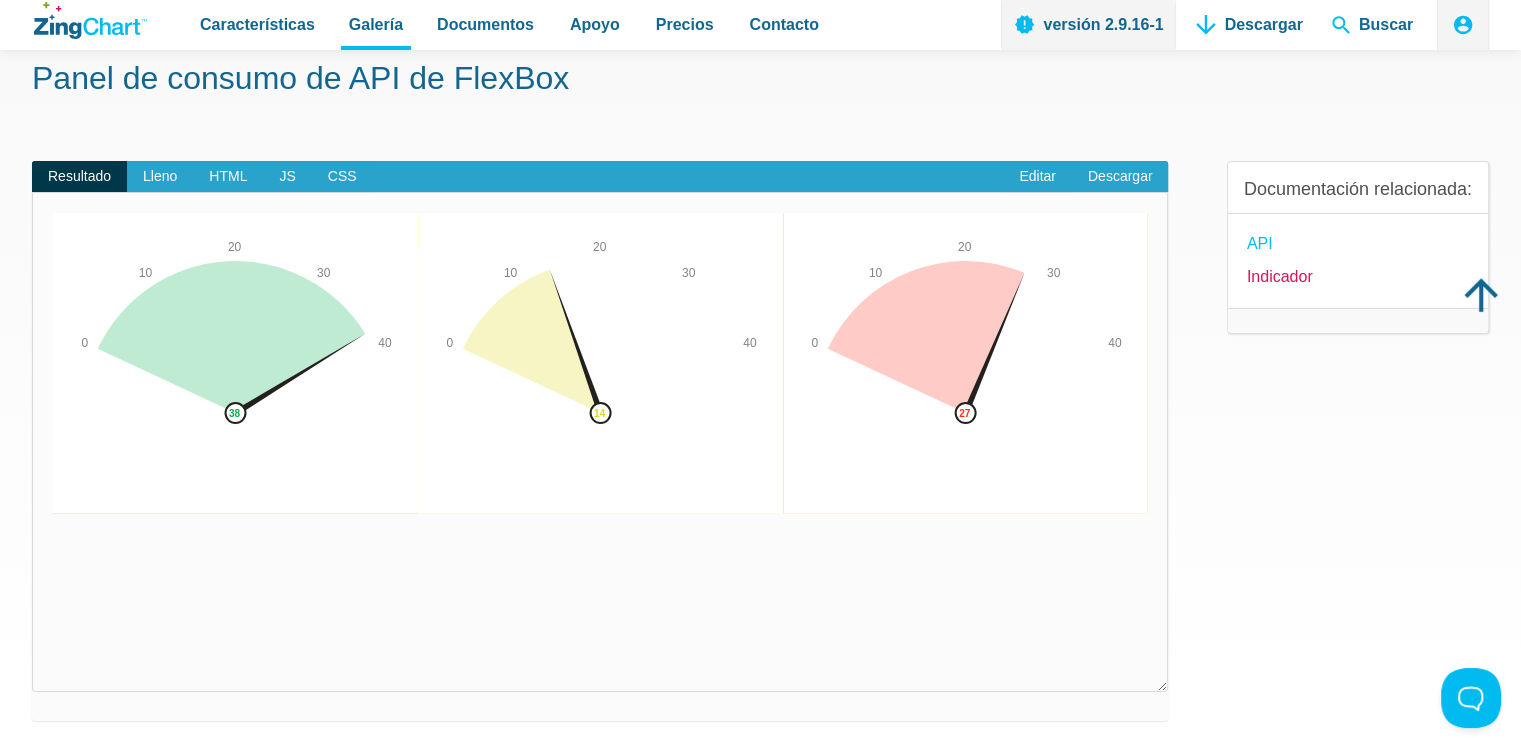 click on "Indicador" at bounding box center (1280, 276) 